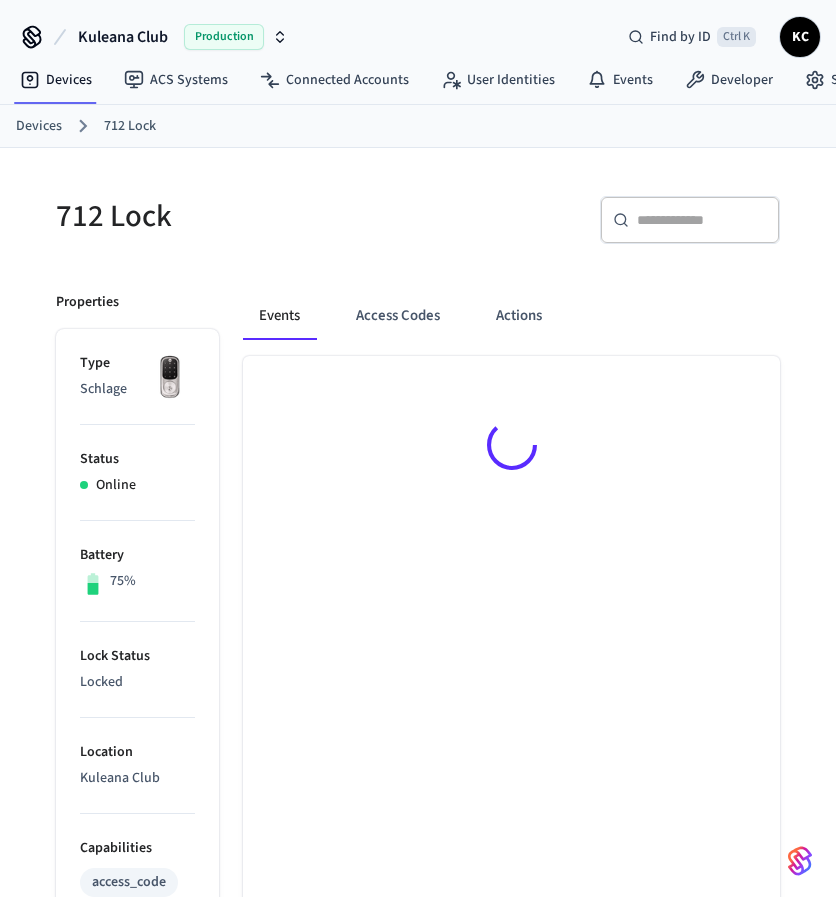scroll, scrollTop: 0, scrollLeft: 0, axis: both 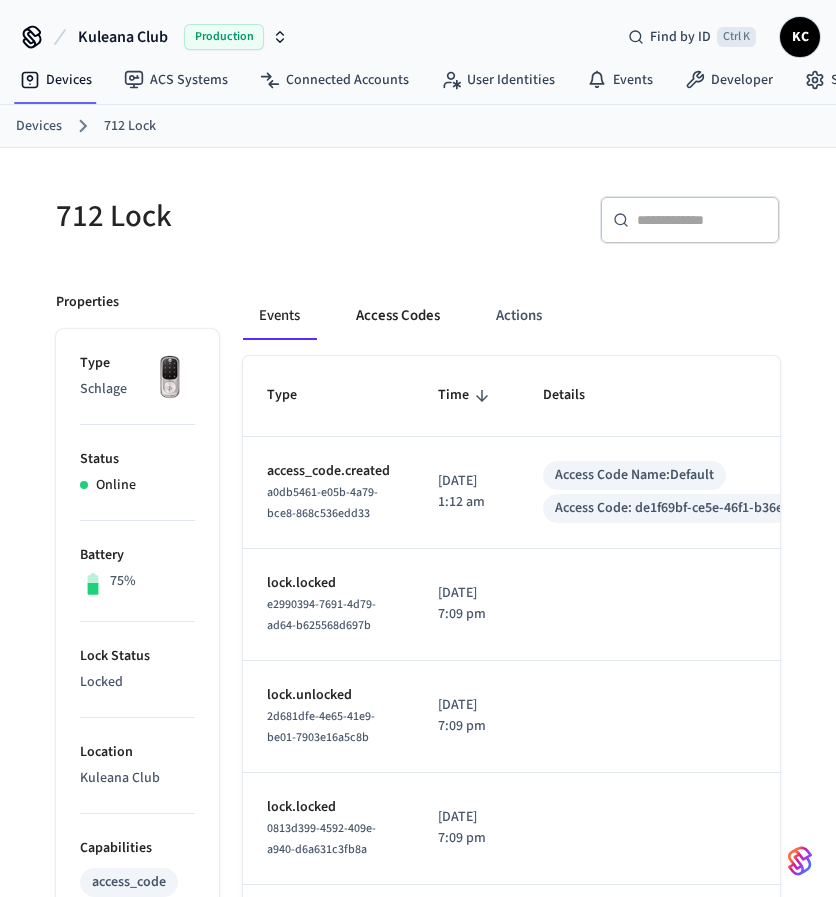 click on "Access Codes" at bounding box center (398, 316) 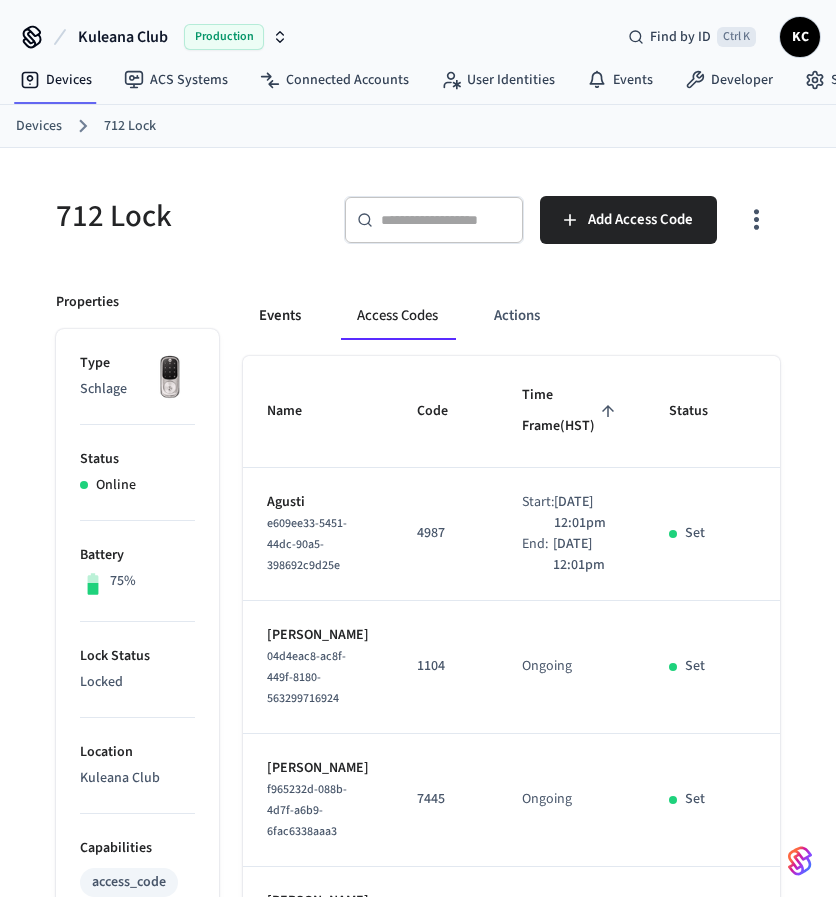 click on "Events" at bounding box center (280, 316) 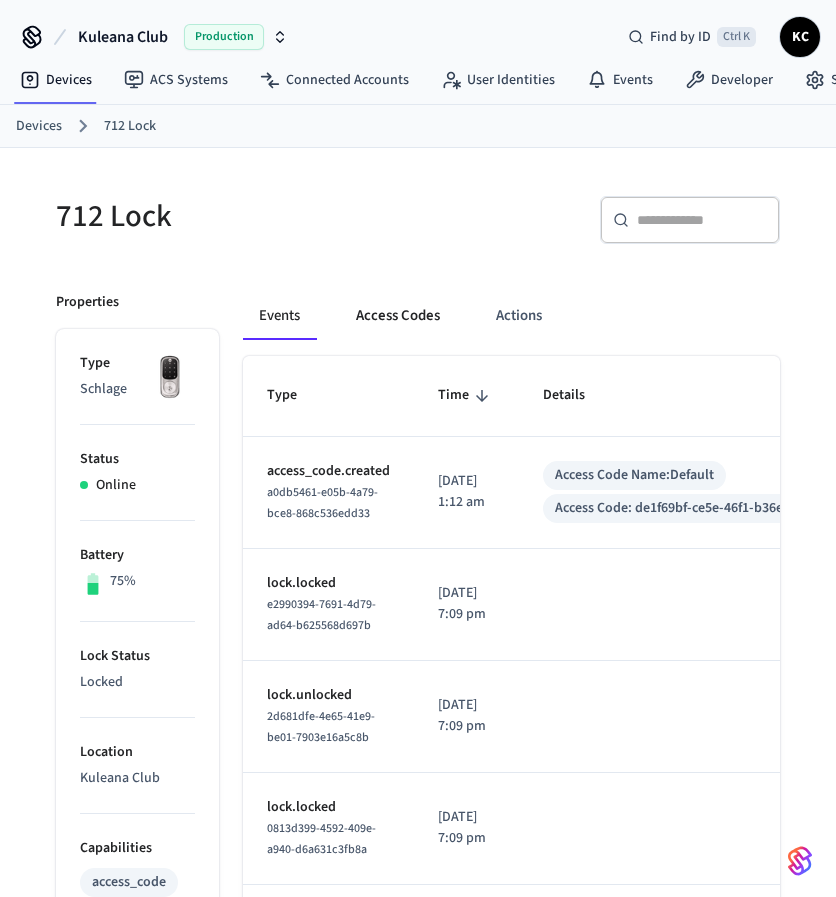 click on "Access Codes" at bounding box center (398, 316) 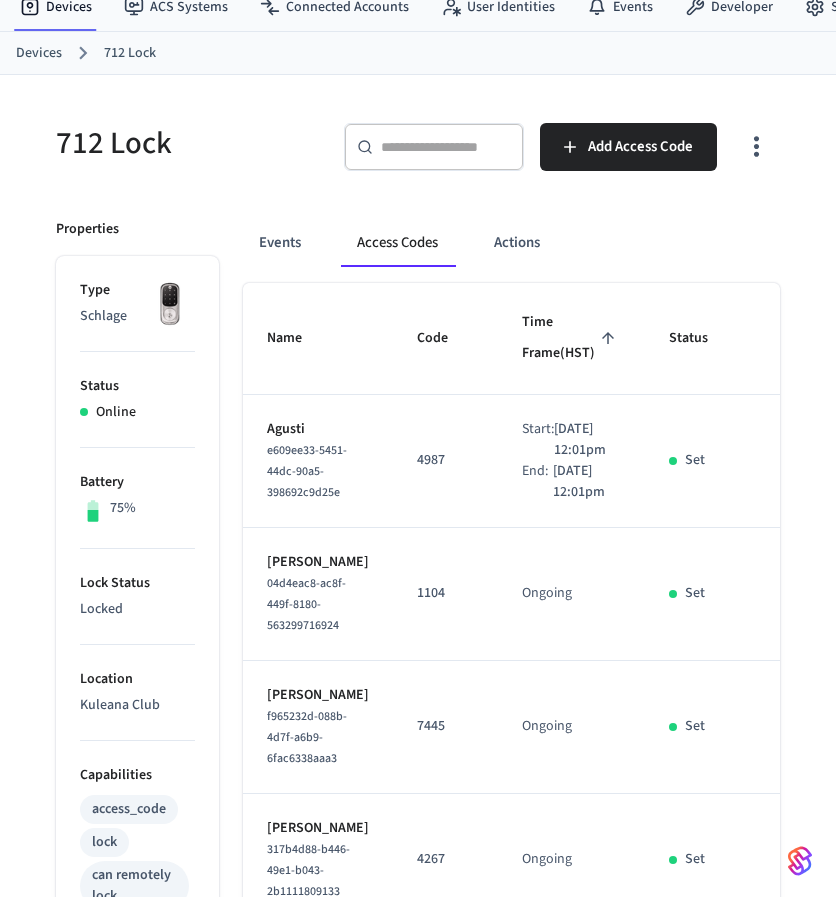 scroll, scrollTop: 0, scrollLeft: 0, axis: both 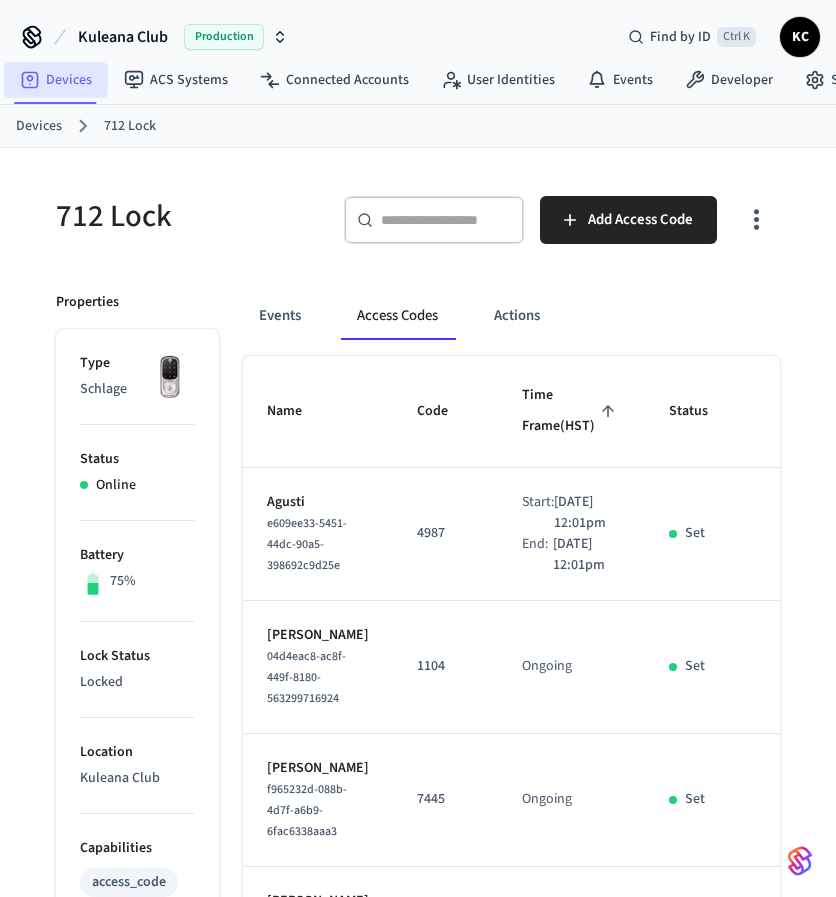 click on "Devices" at bounding box center (56, 80) 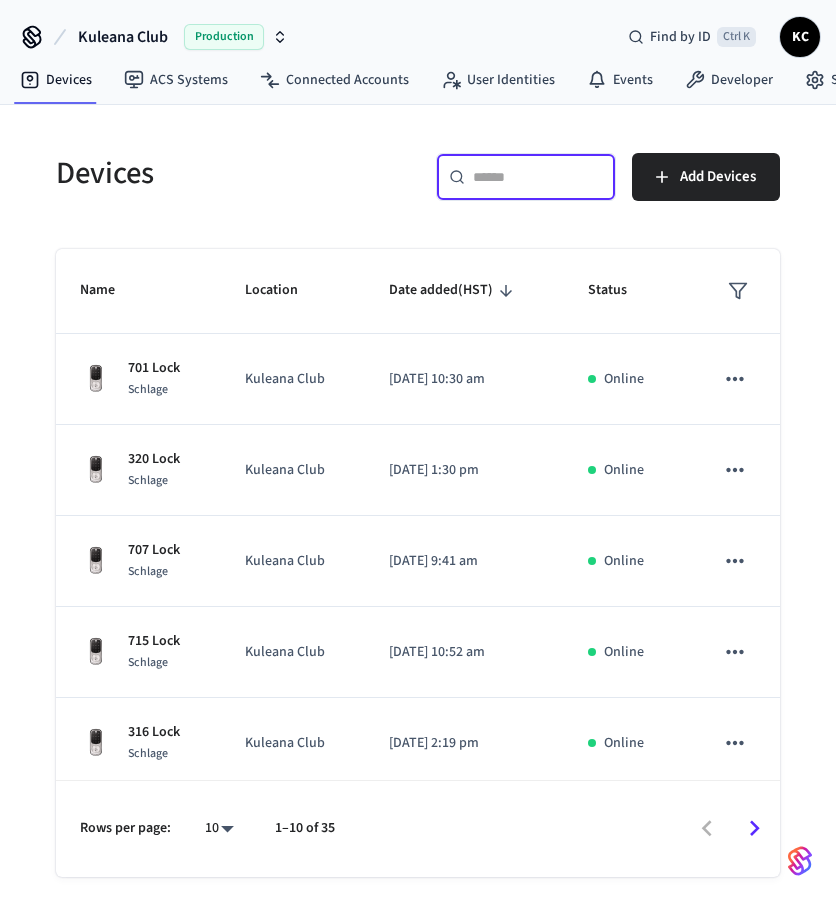 click at bounding box center [538, 177] 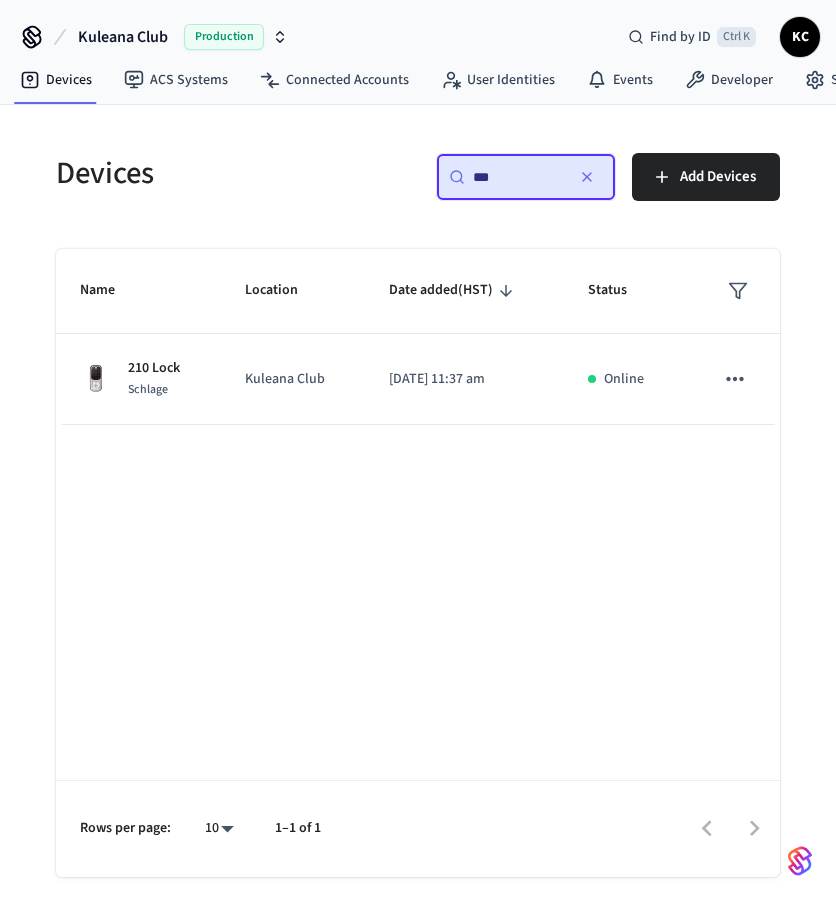 type on "***" 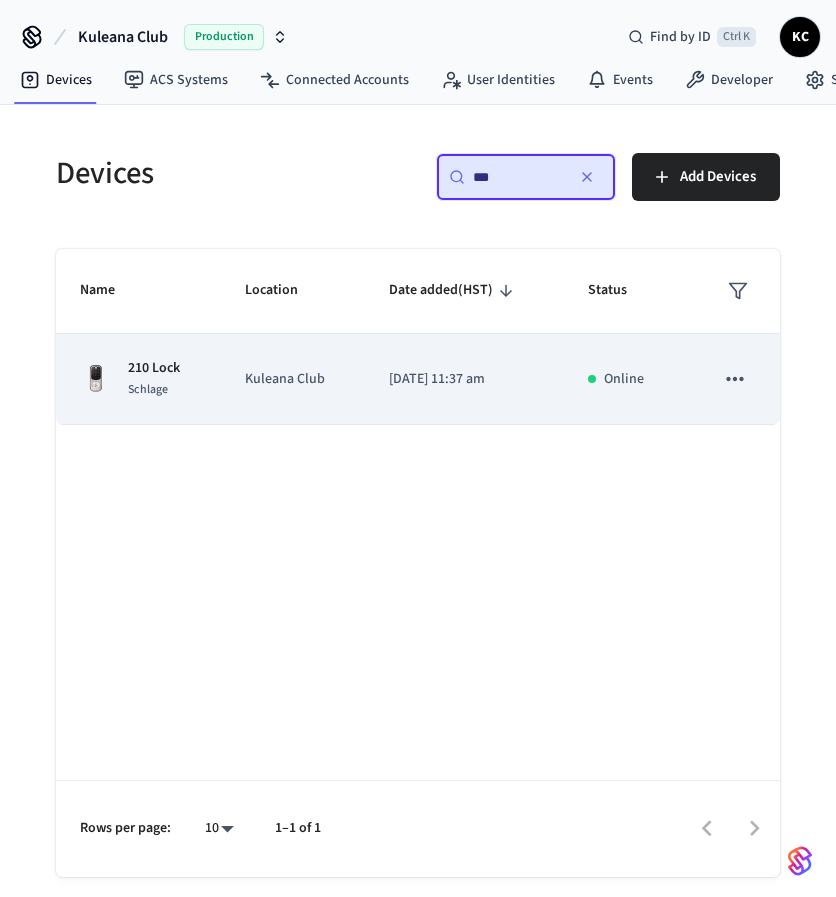 click on "Kuleana Club" at bounding box center (292, 379) 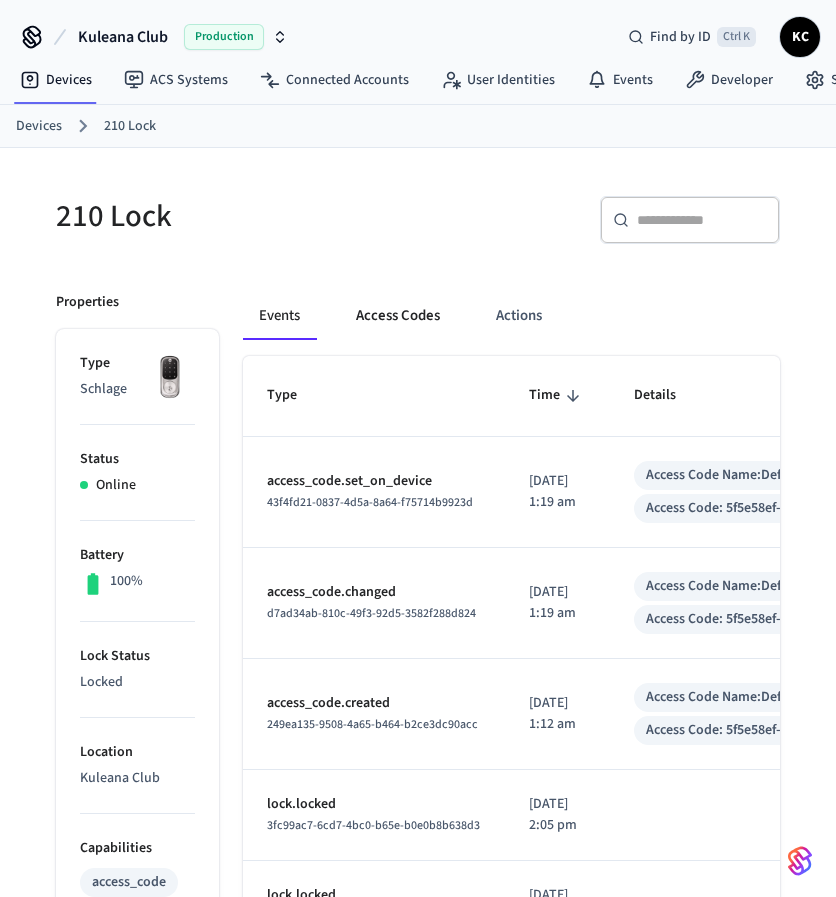 click on "Access Codes" at bounding box center (398, 316) 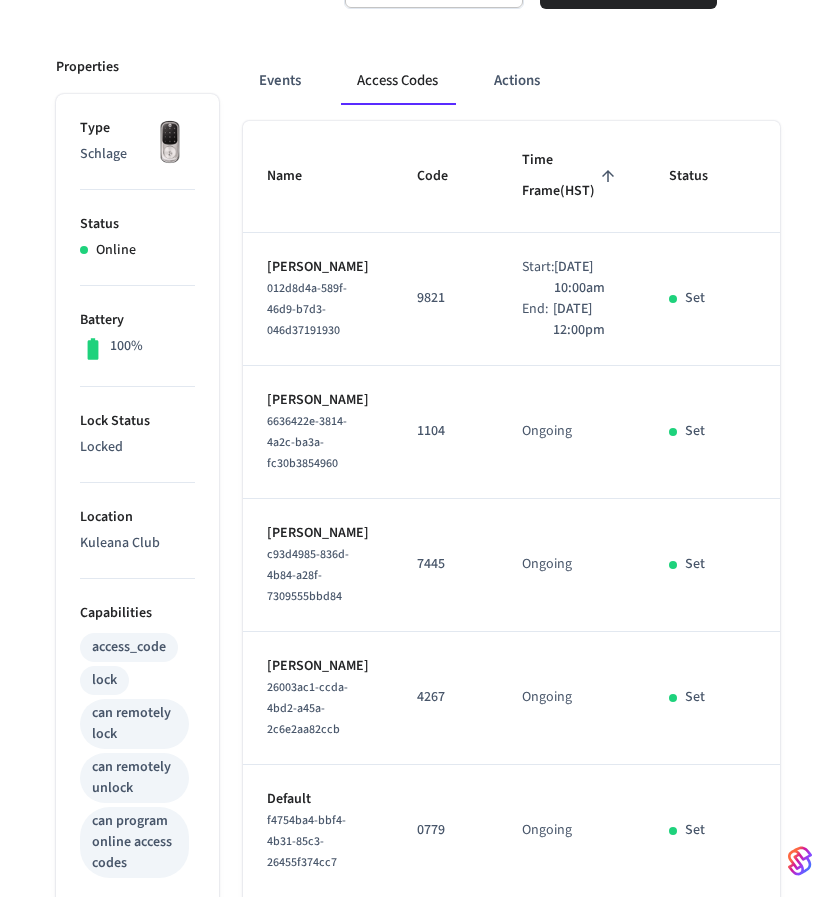 scroll, scrollTop: 233, scrollLeft: 0, axis: vertical 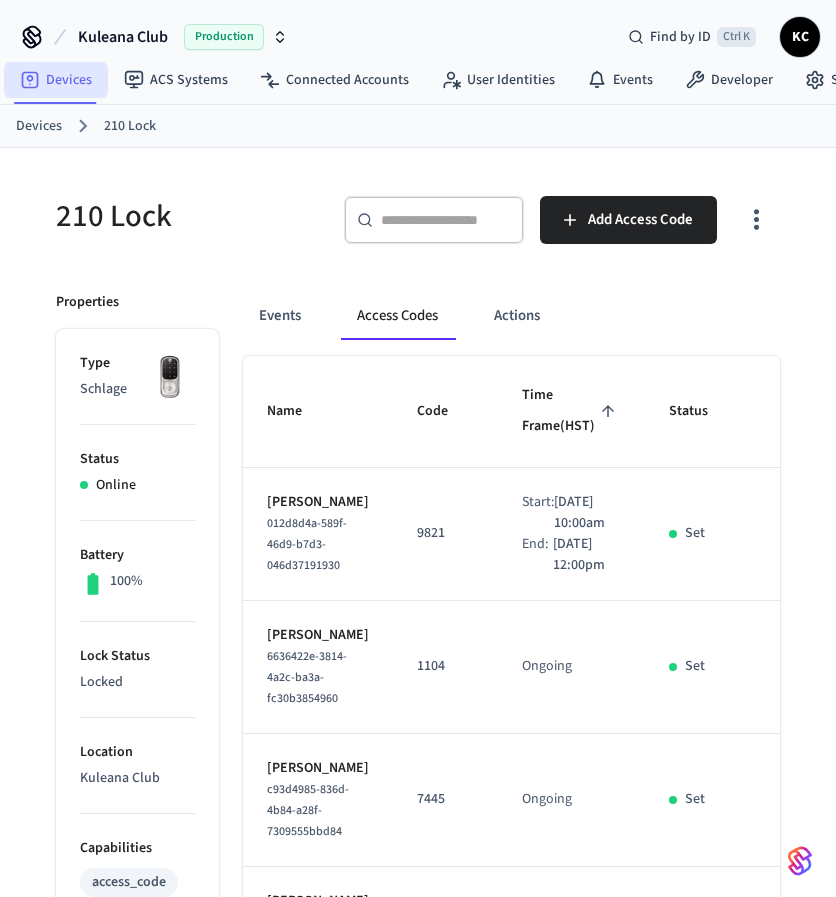 click on "Devices" at bounding box center (56, 80) 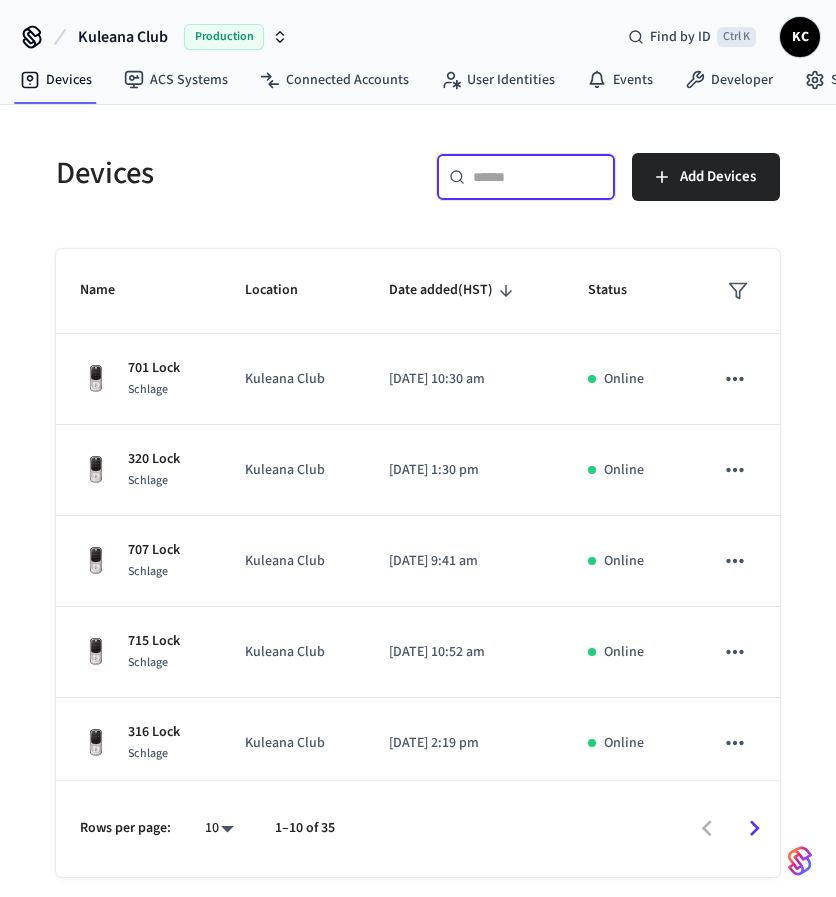 click at bounding box center [538, 177] 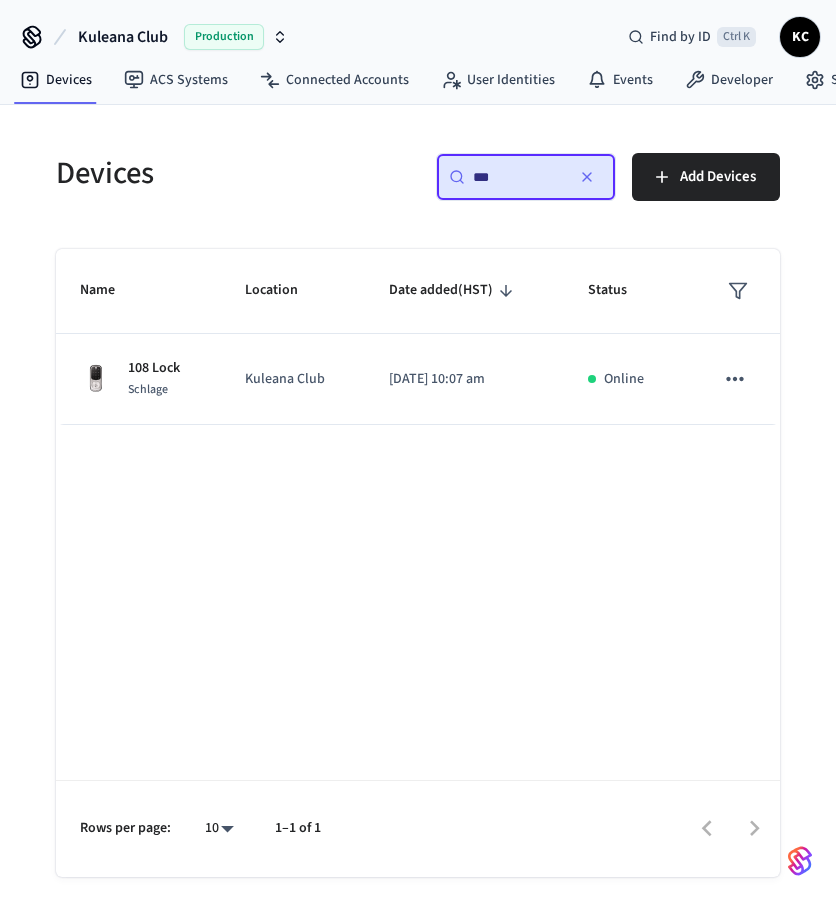type on "***" 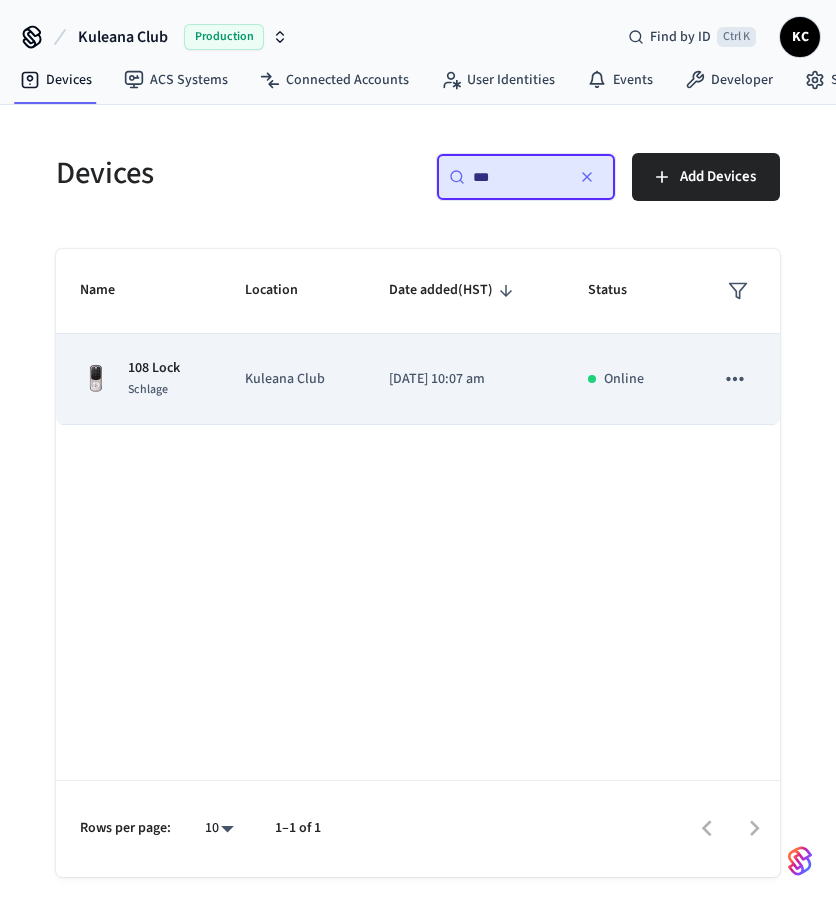 click on "Kuleana Club" at bounding box center [292, 379] 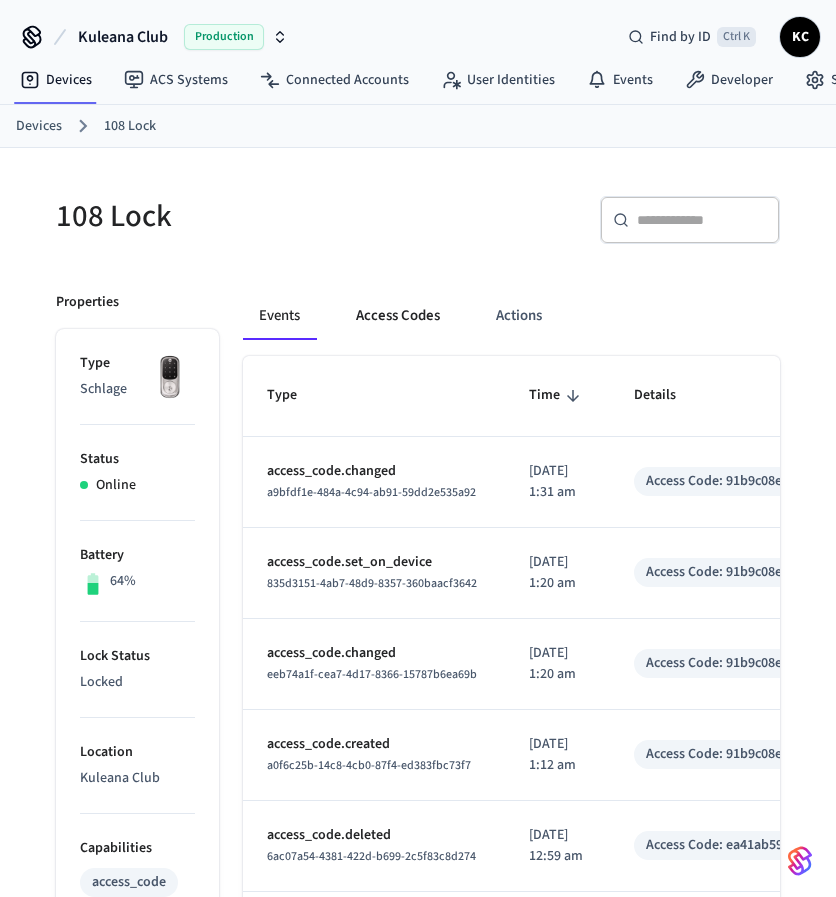 click on "Access Codes" at bounding box center (398, 316) 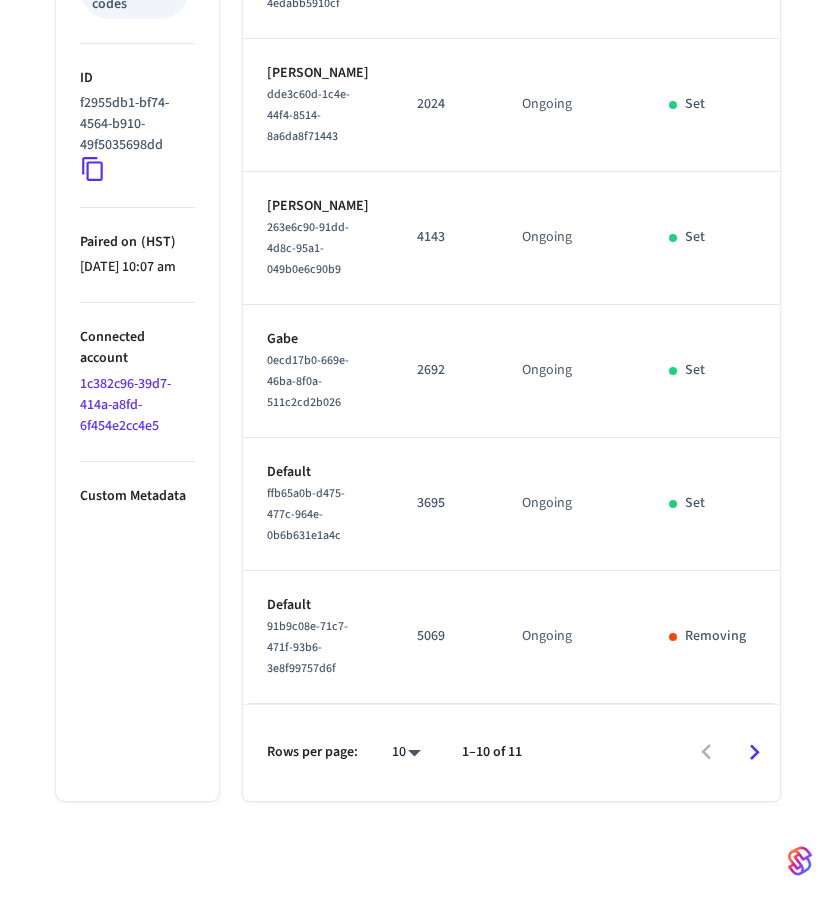 scroll, scrollTop: 1288, scrollLeft: 0, axis: vertical 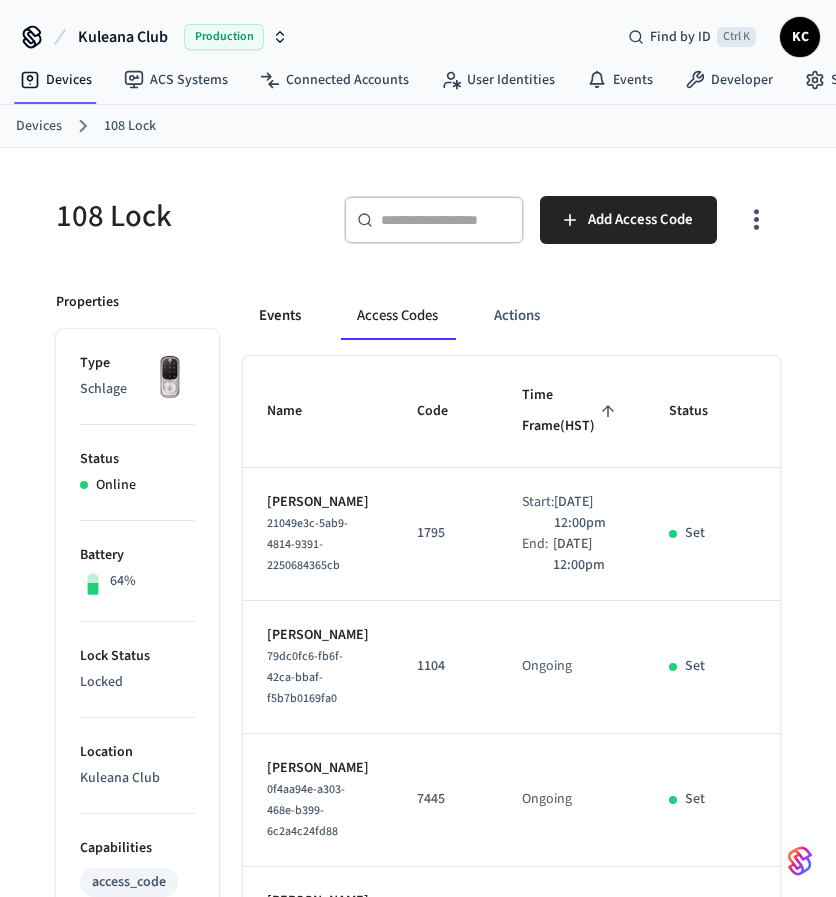click on "Events" at bounding box center [280, 316] 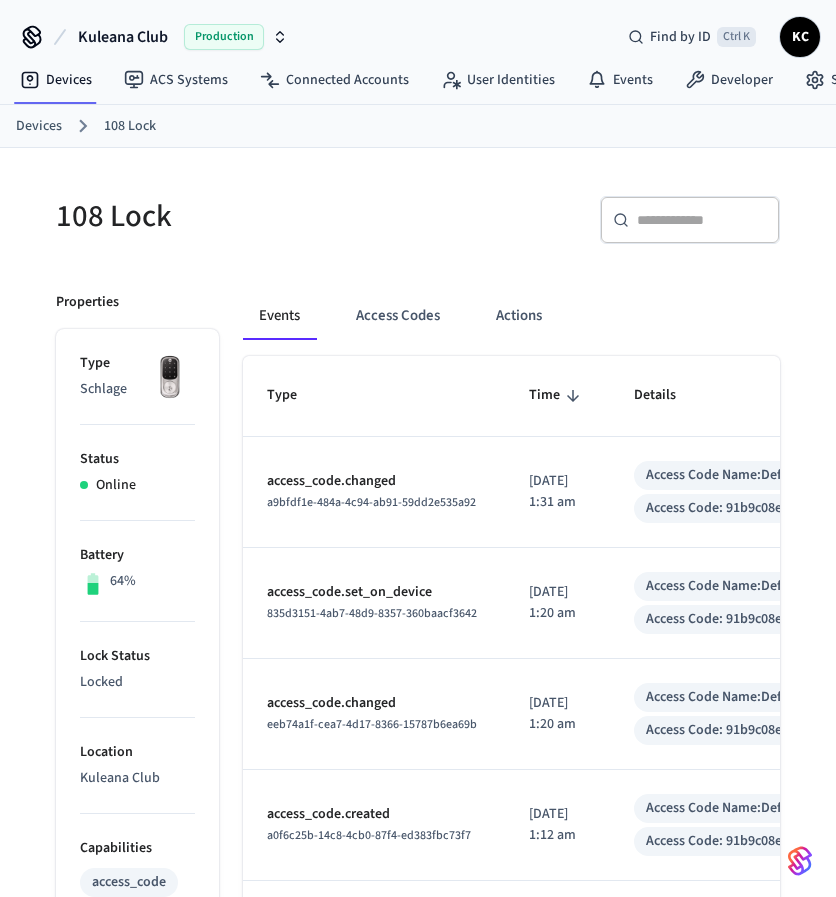 click on "Devices" at bounding box center [39, 126] 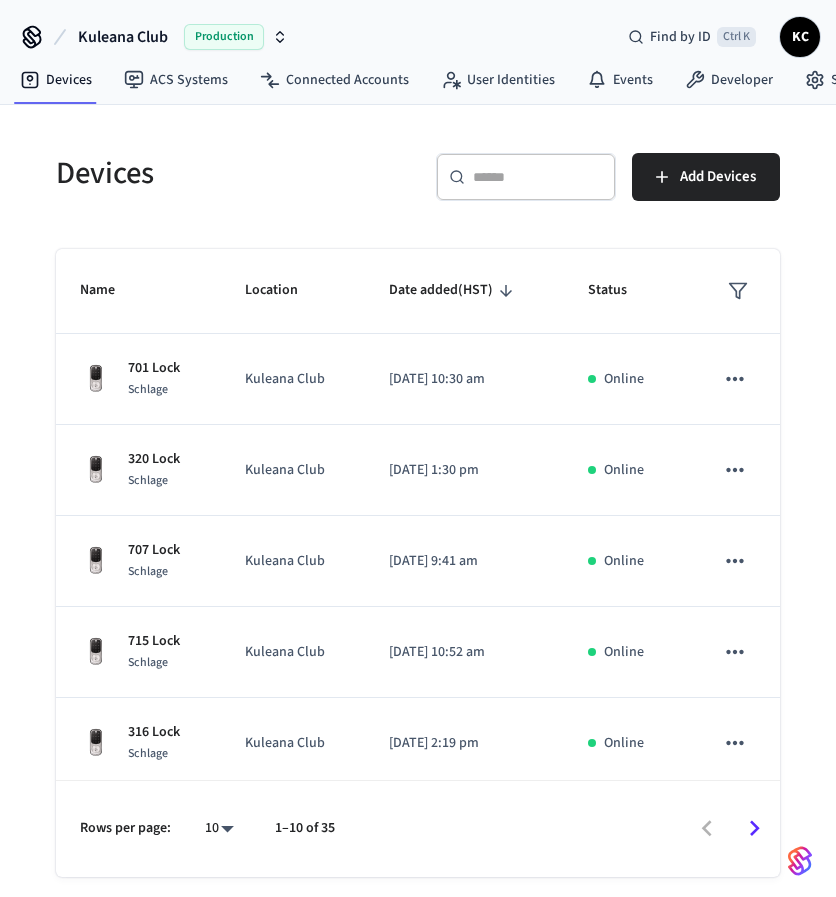click at bounding box center [538, 177] 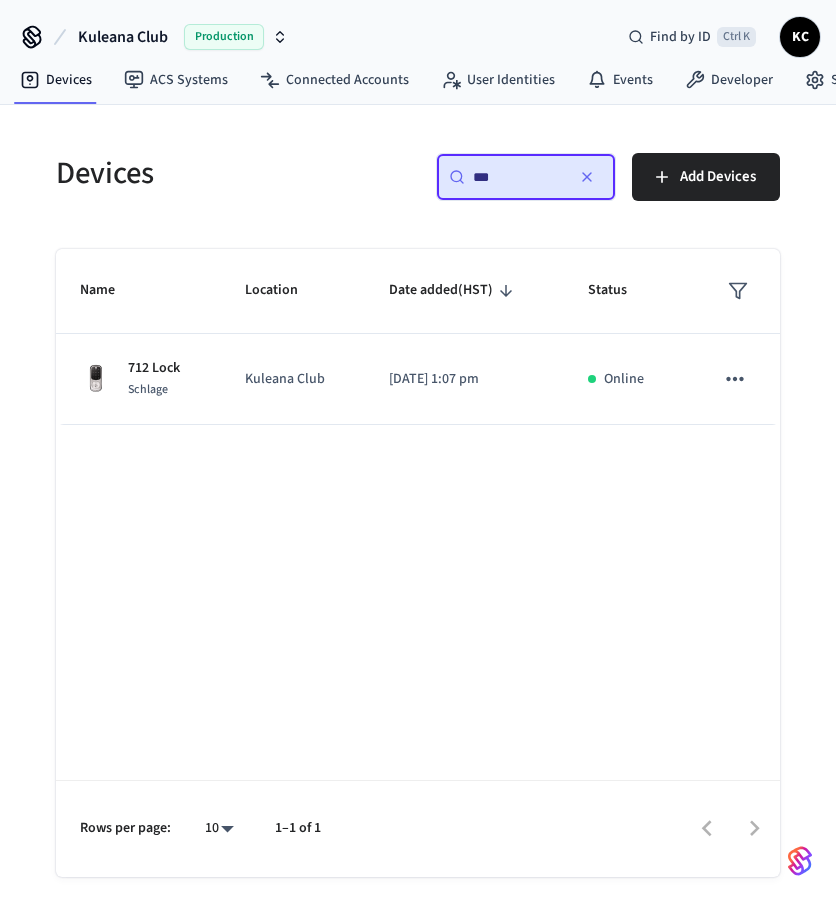 type on "***" 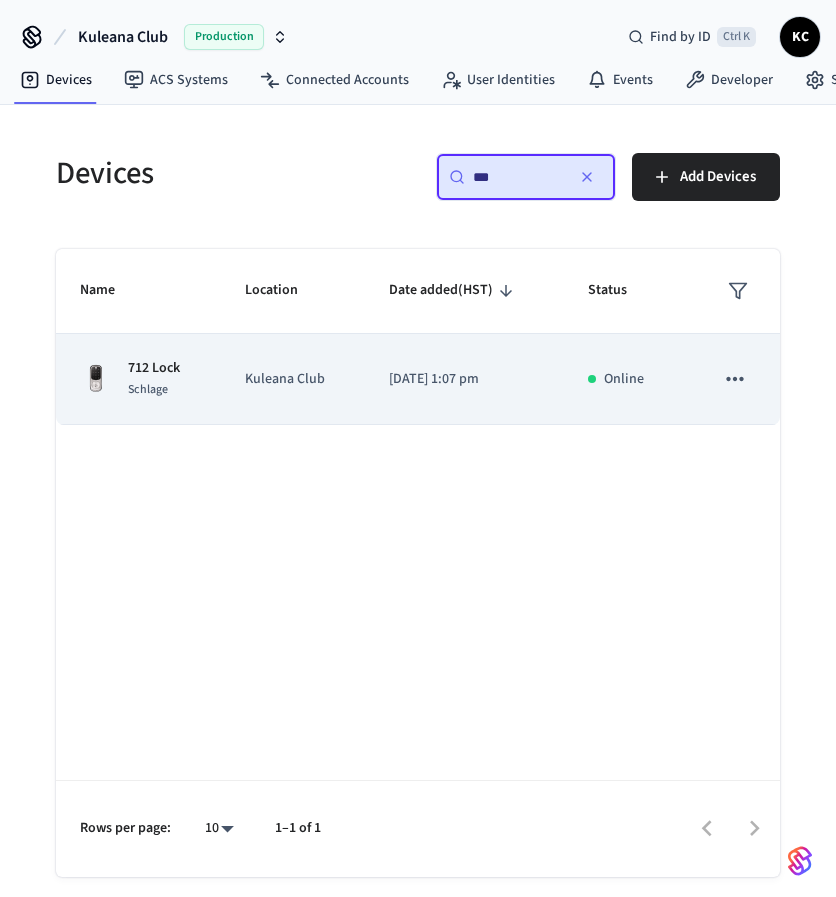 click on "Kuleana Club" at bounding box center [292, 379] 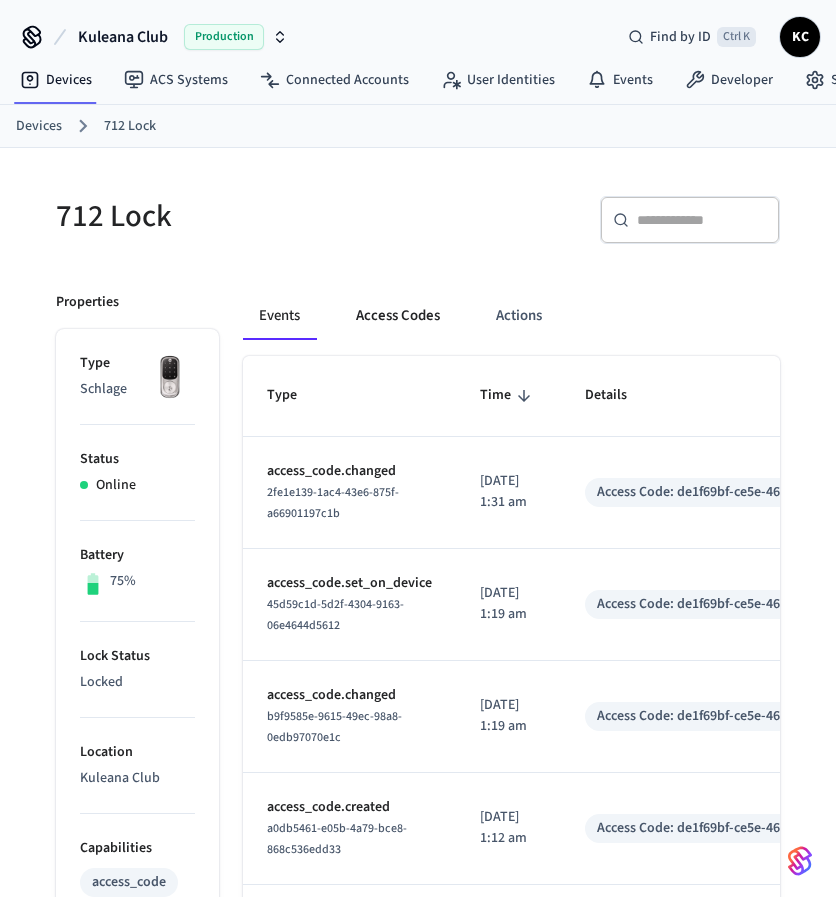 click on "Access Codes" at bounding box center [398, 316] 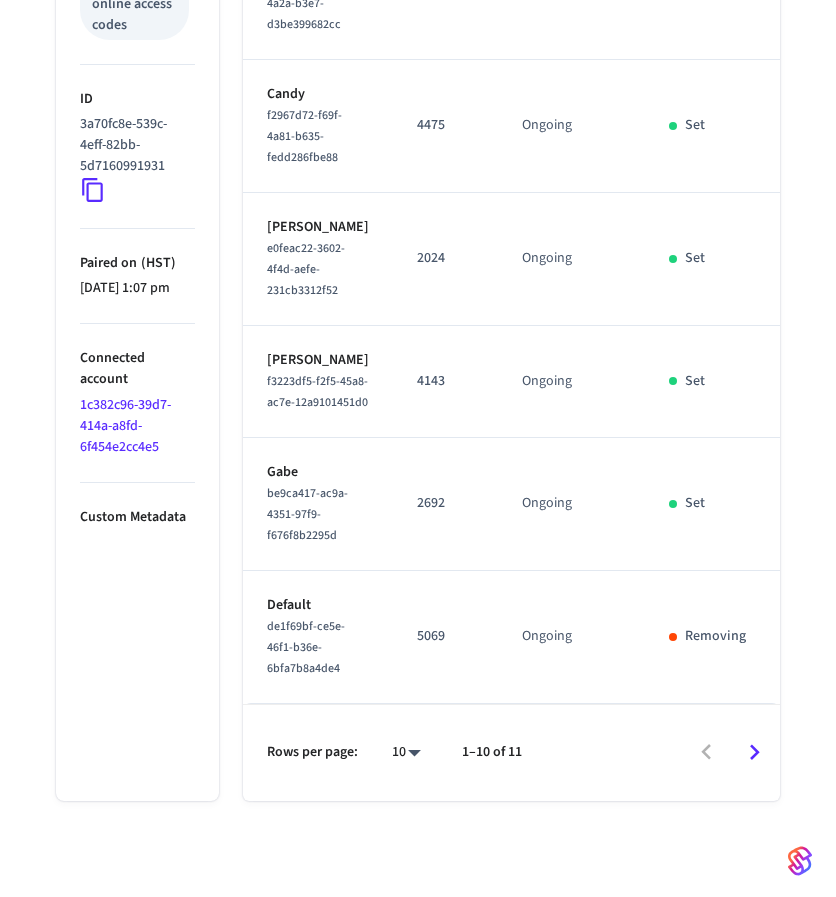 scroll, scrollTop: 1199, scrollLeft: 0, axis: vertical 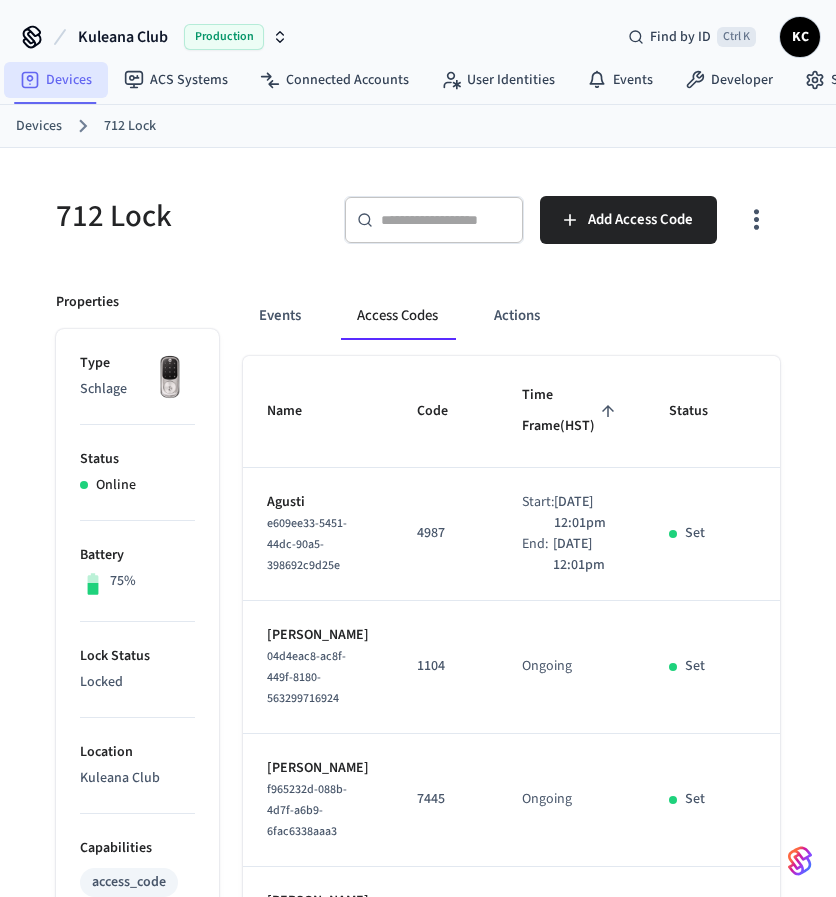 click on "Devices" at bounding box center (56, 80) 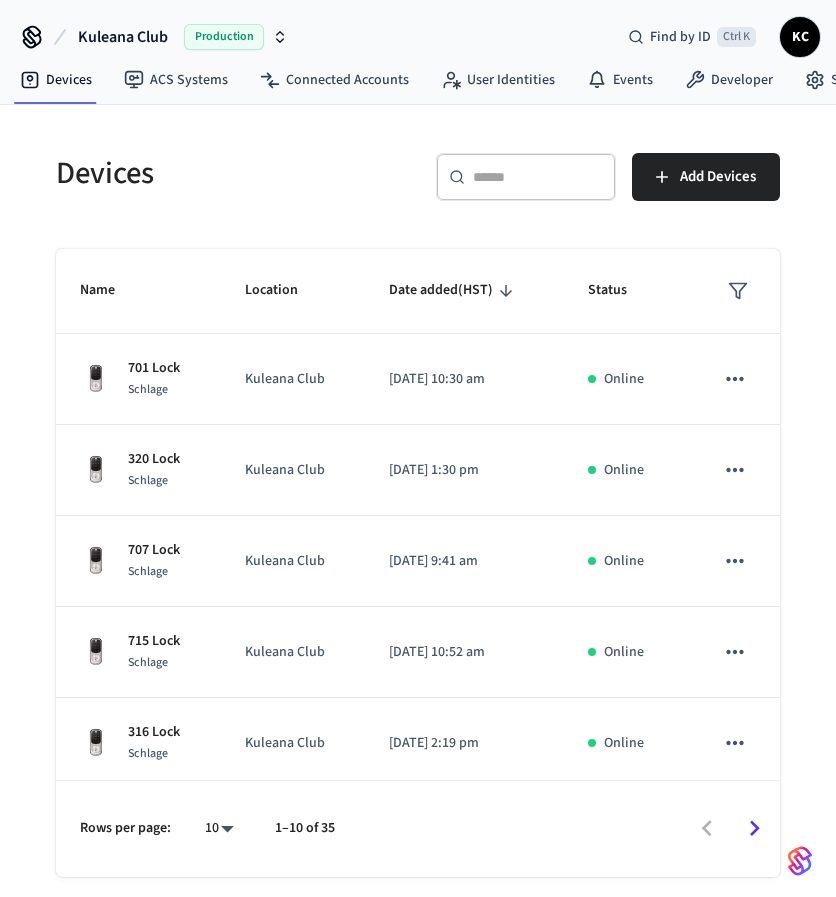 click at bounding box center (538, 177) 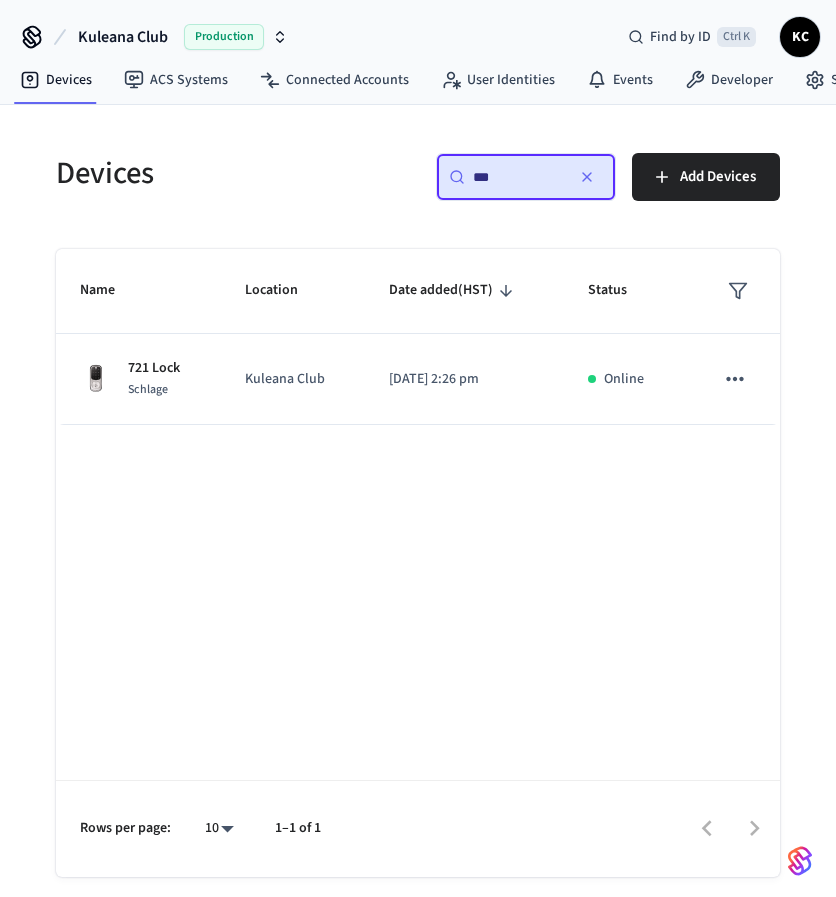 type on "***" 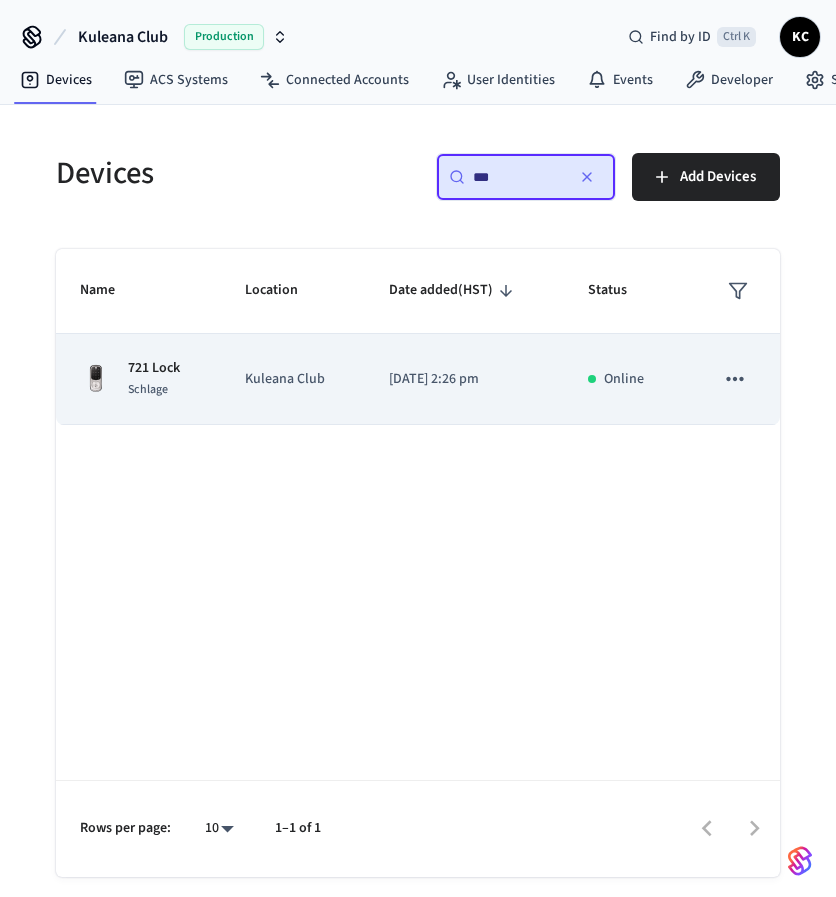 click on "Kuleana Club" at bounding box center [292, 379] 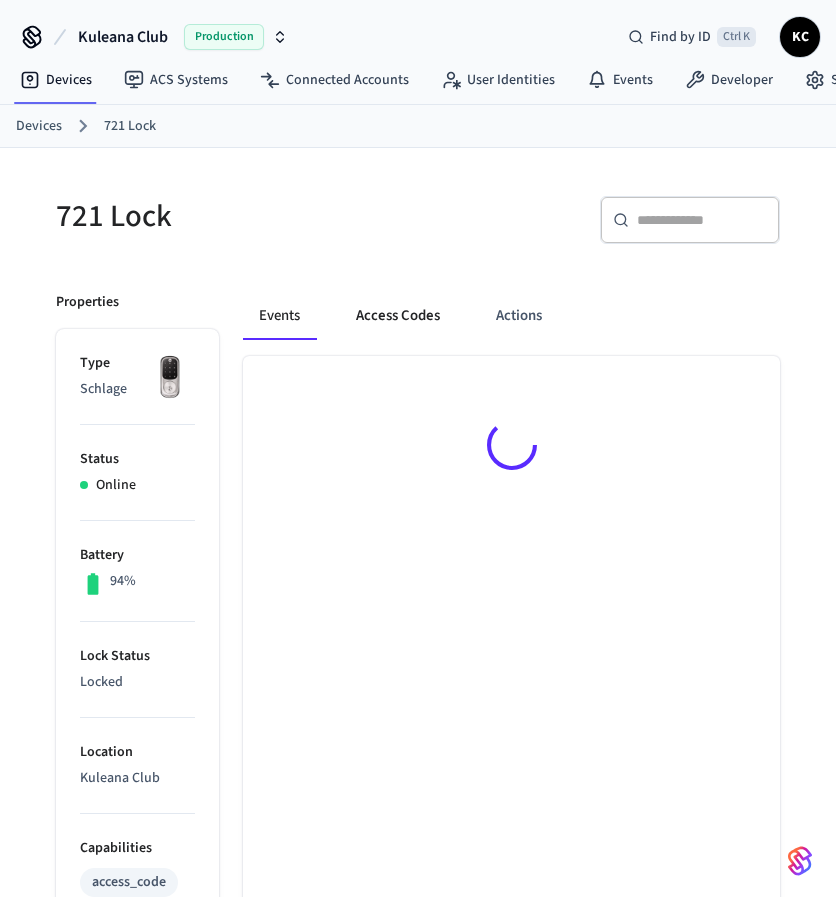 click on "Access Codes" at bounding box center (398, 316) 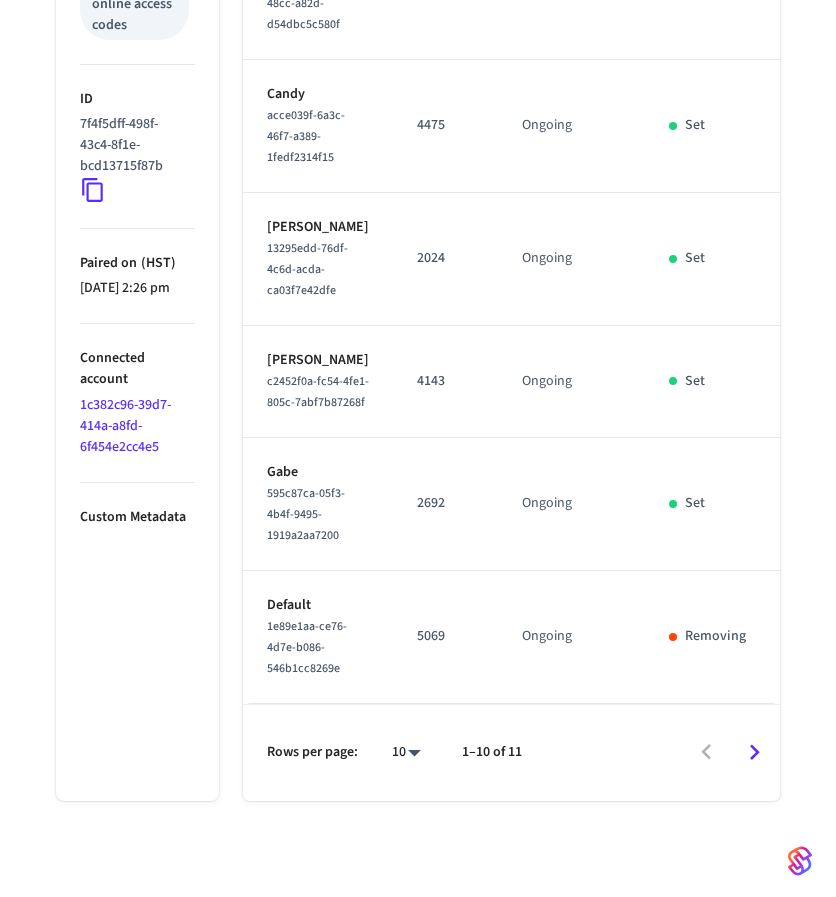 scroll, scrollTop: 1344, scrollLeft: 0, axis: vertical 